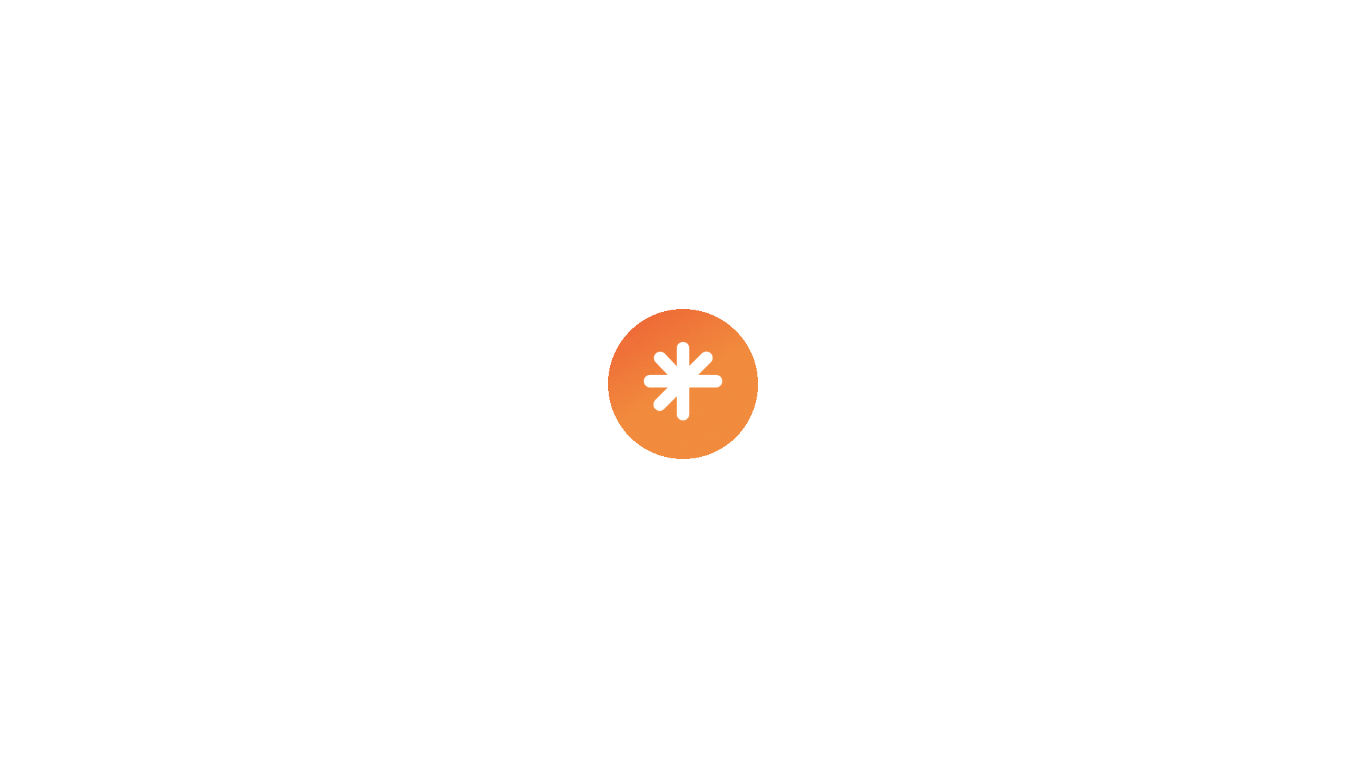 scroll, scrollTop: 0, scrollLeft: 0, axis: both 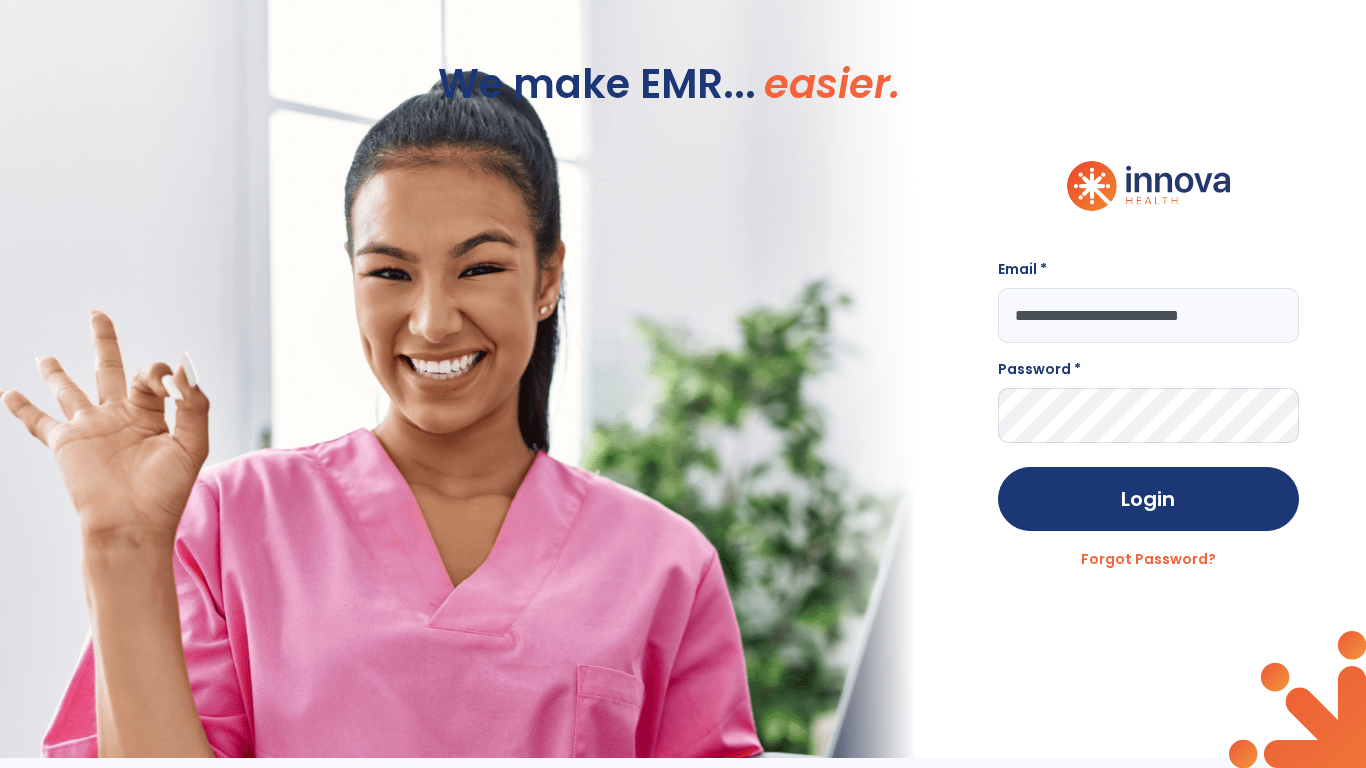 type on "**********" 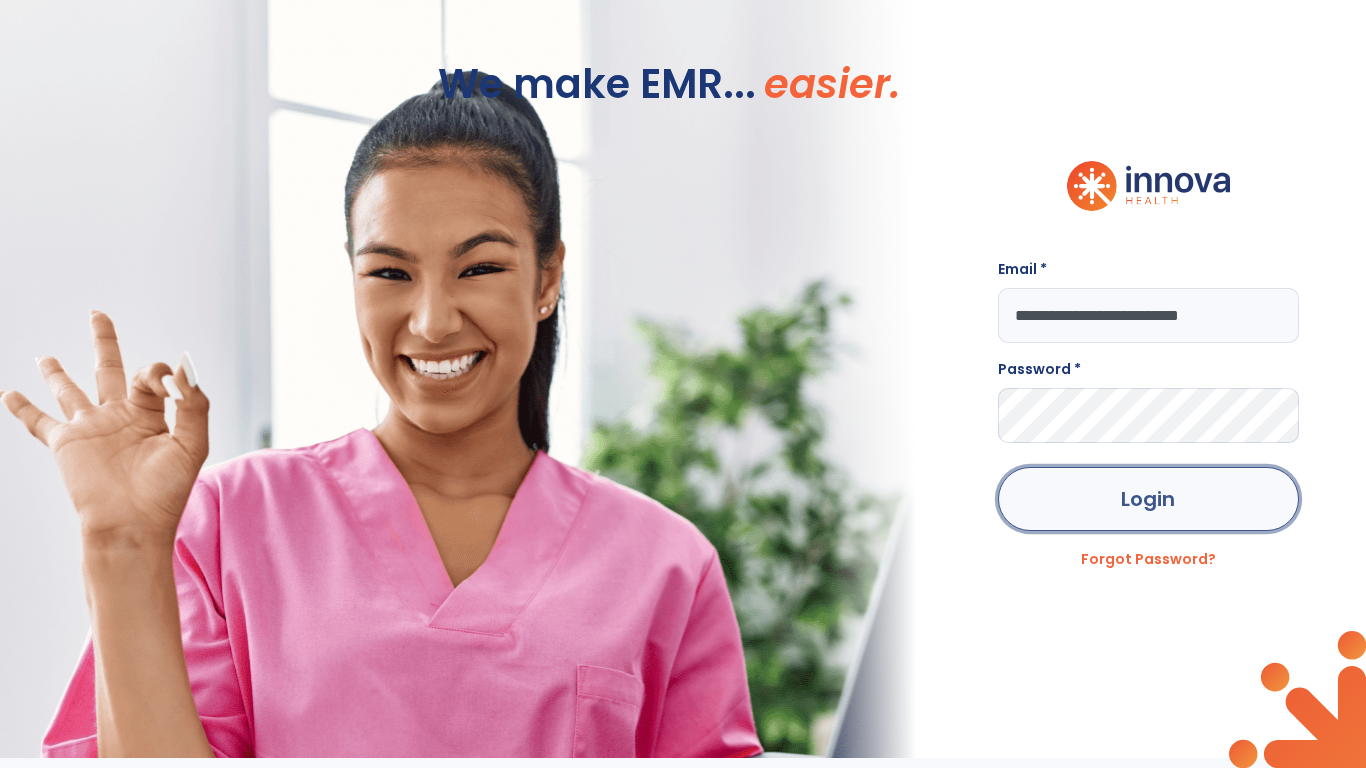 click on "Login" 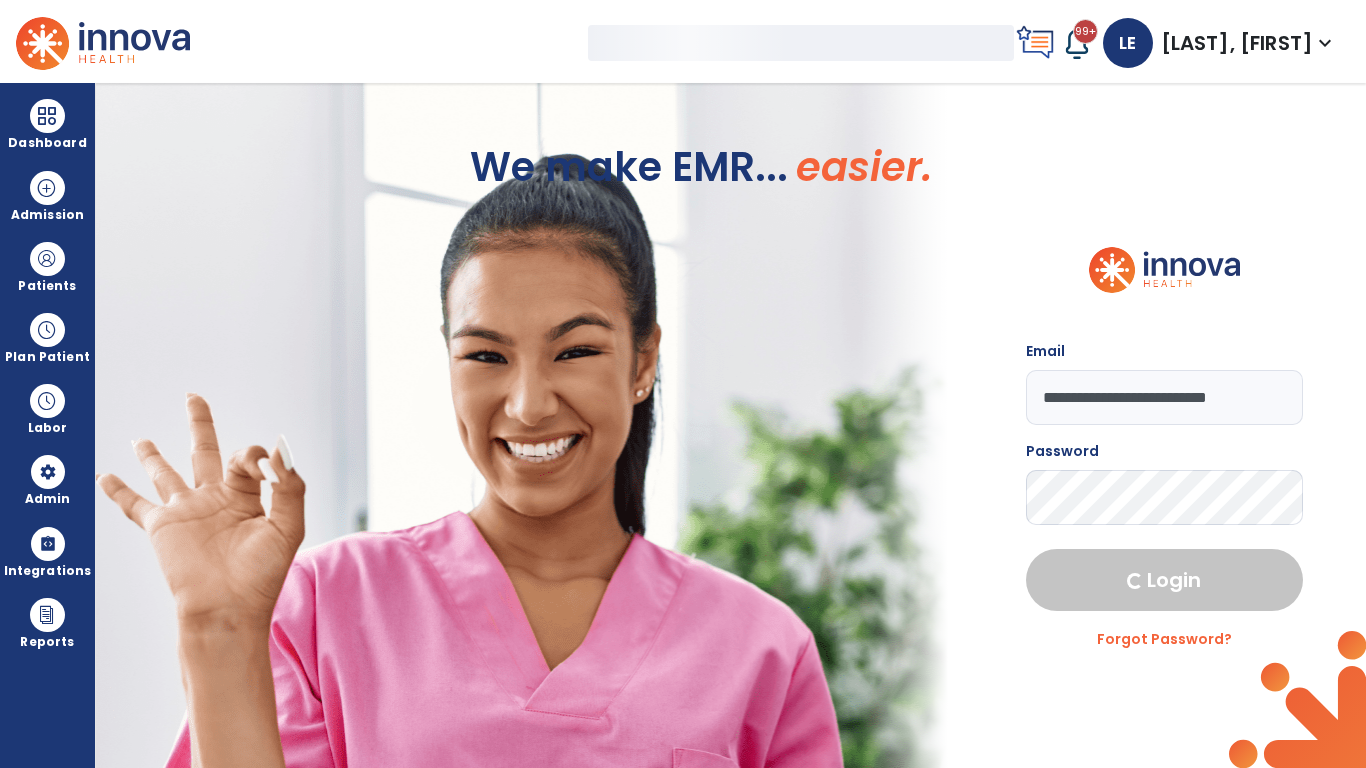 select on "***" 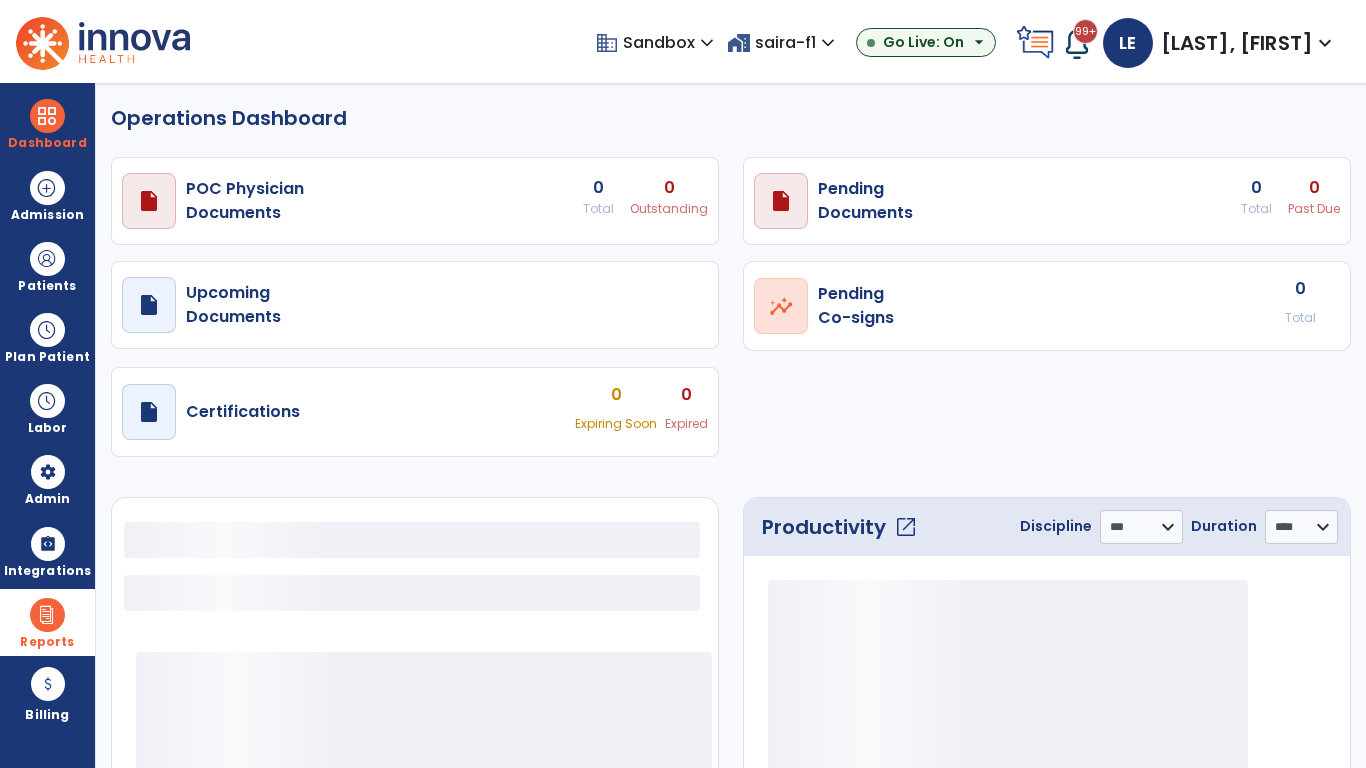 click at bounding box center (47, 615) 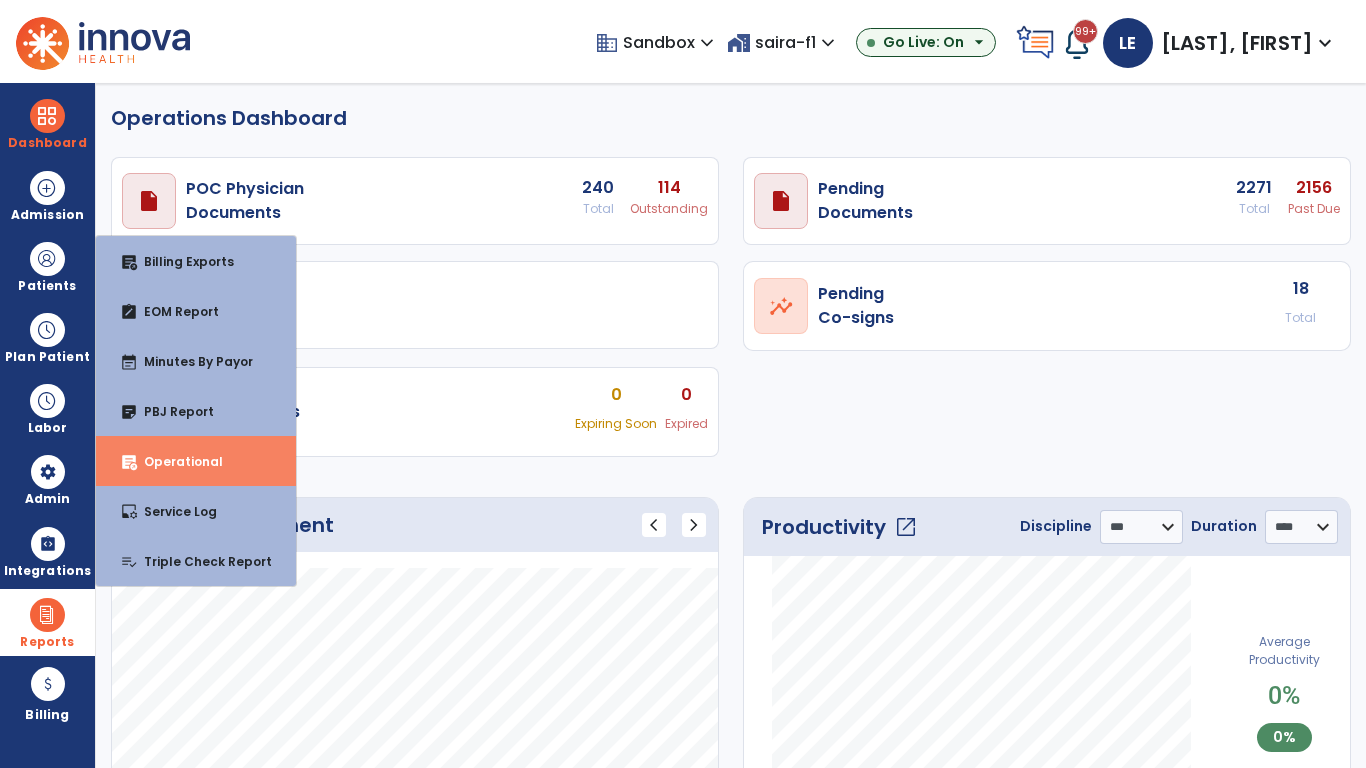 click on "Operational" at bounding box center (175, 461) 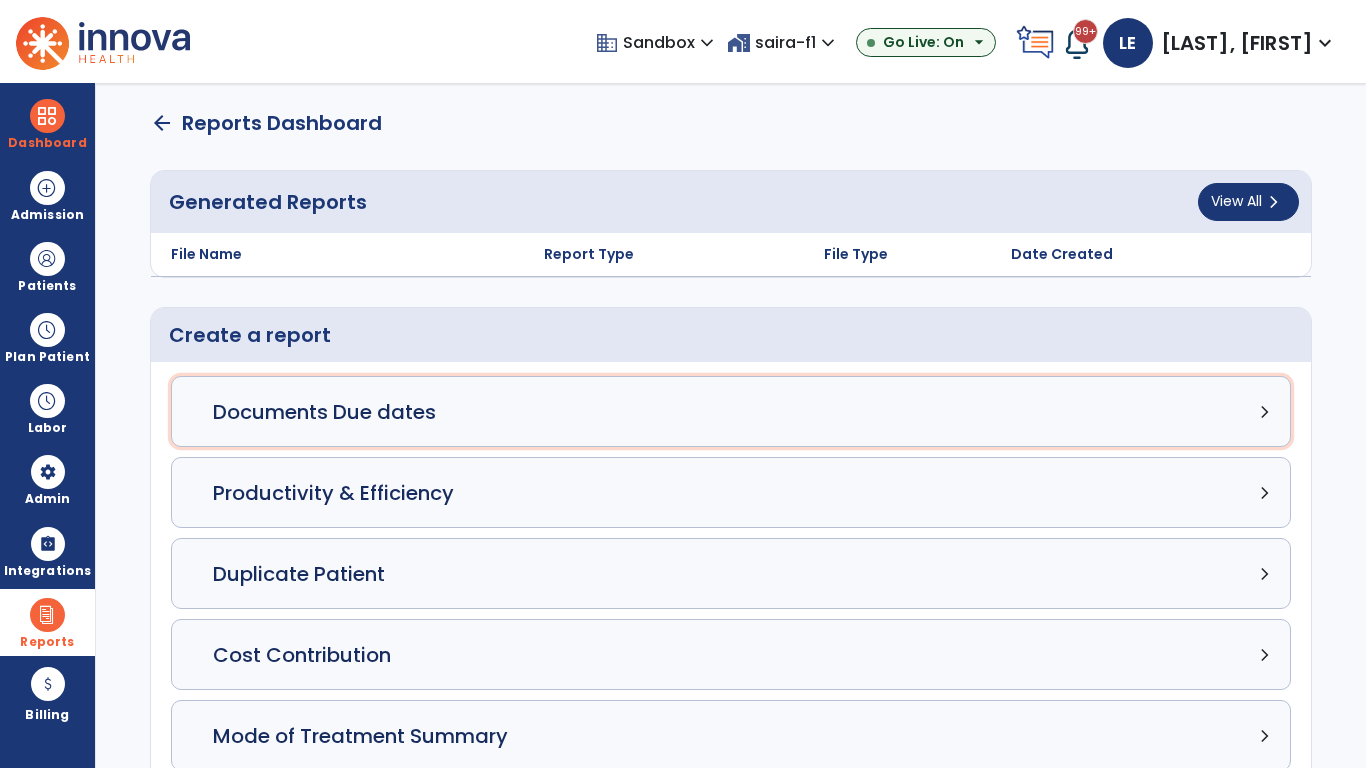 click on "Documents Due dates chevron_right" 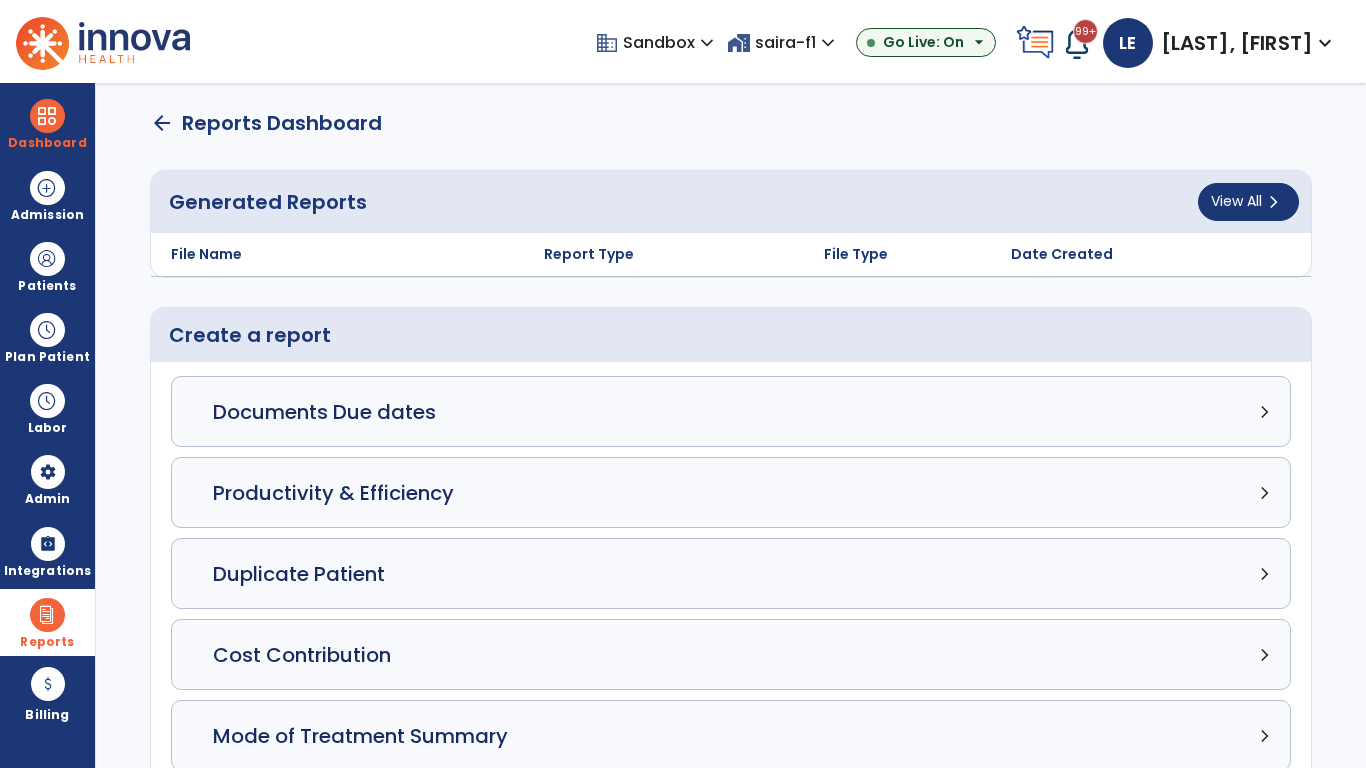 select on "***" 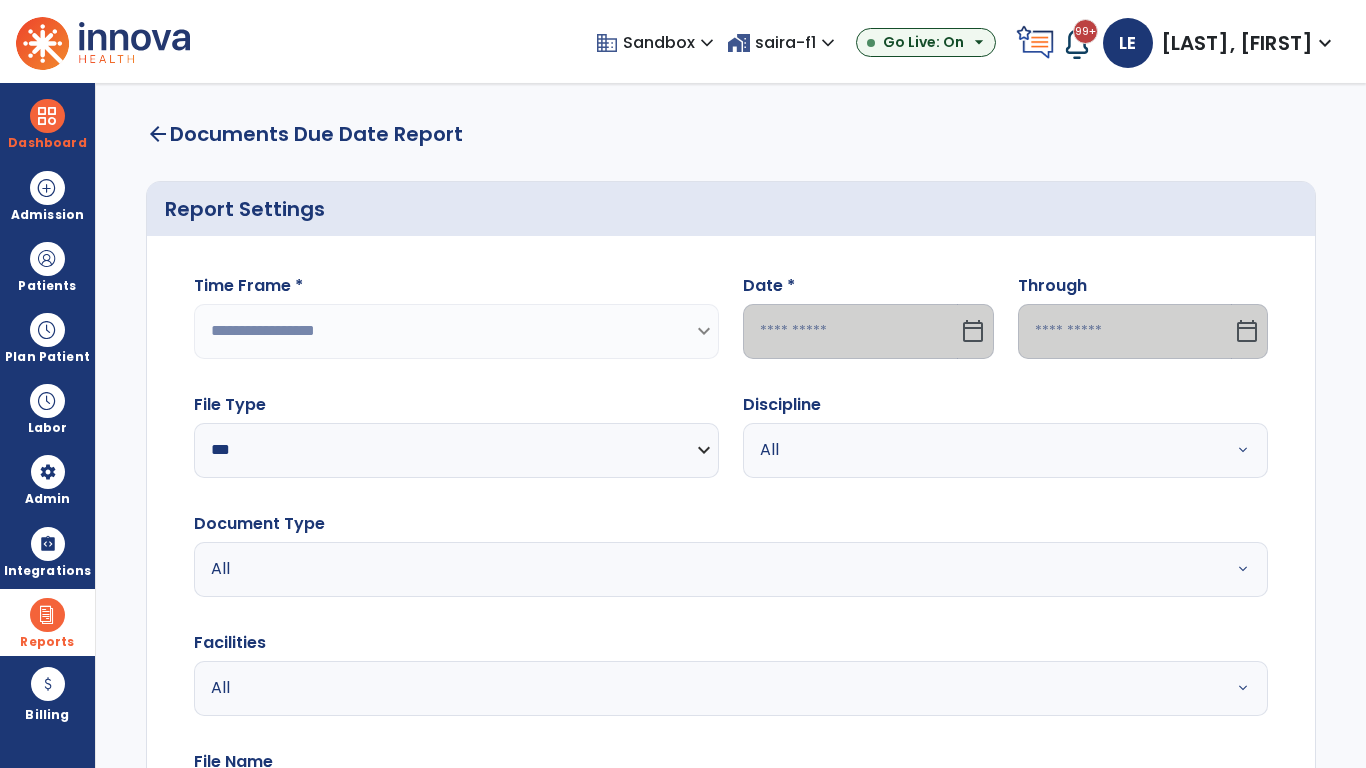 select on "*****" 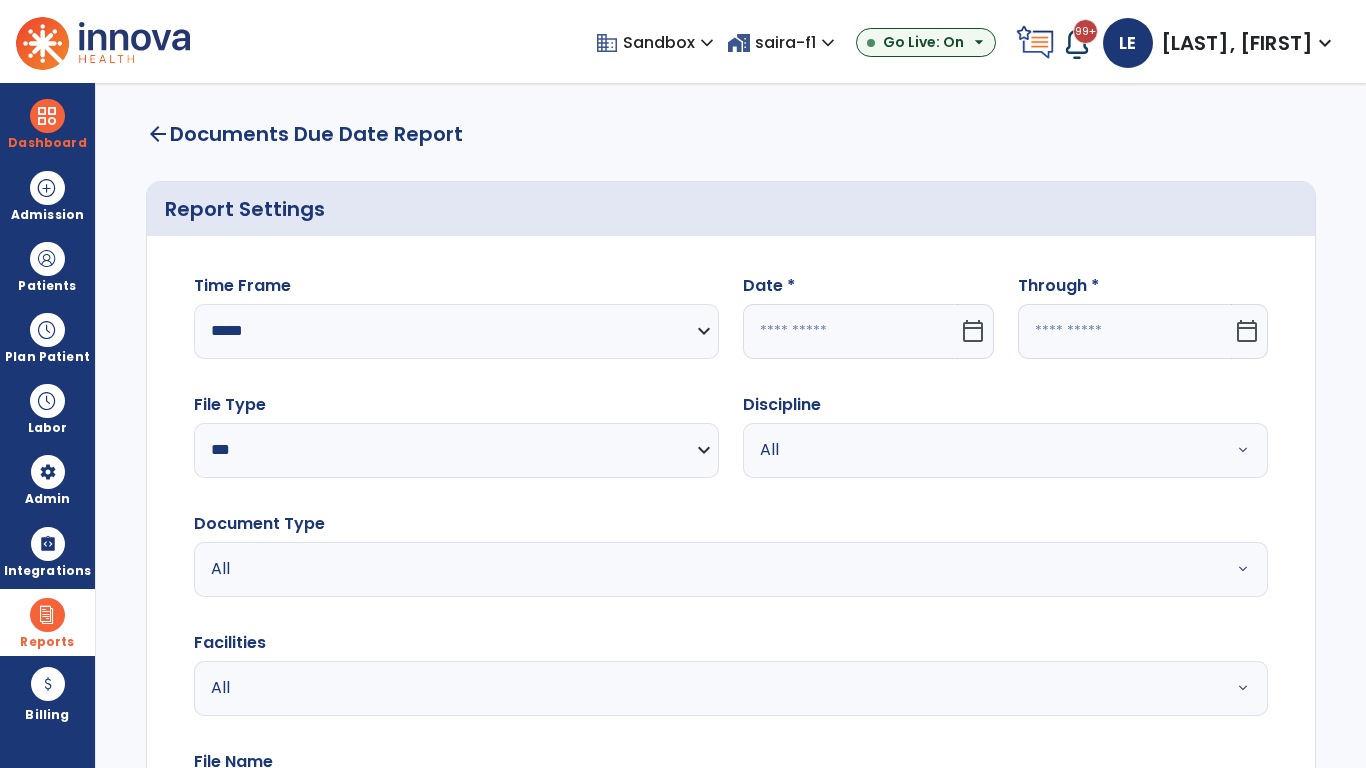 click 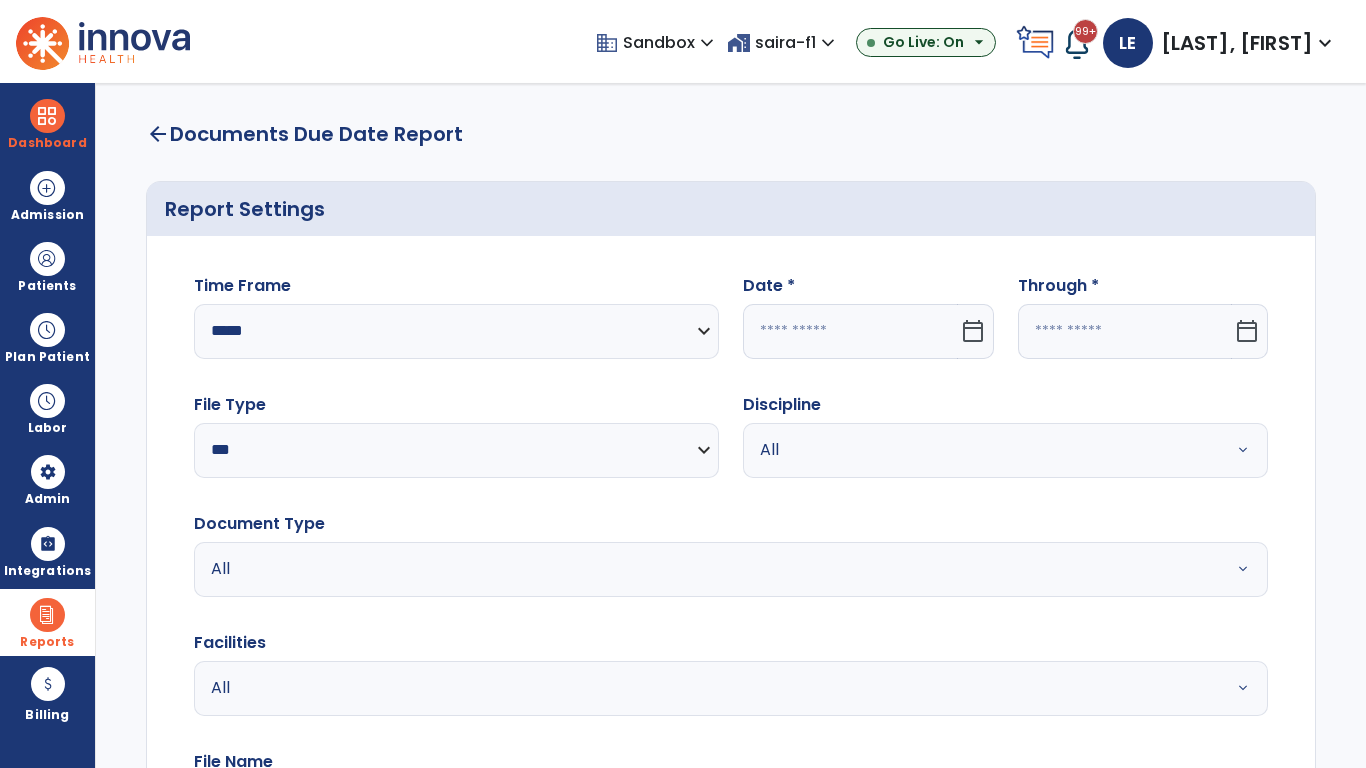 select on "*" 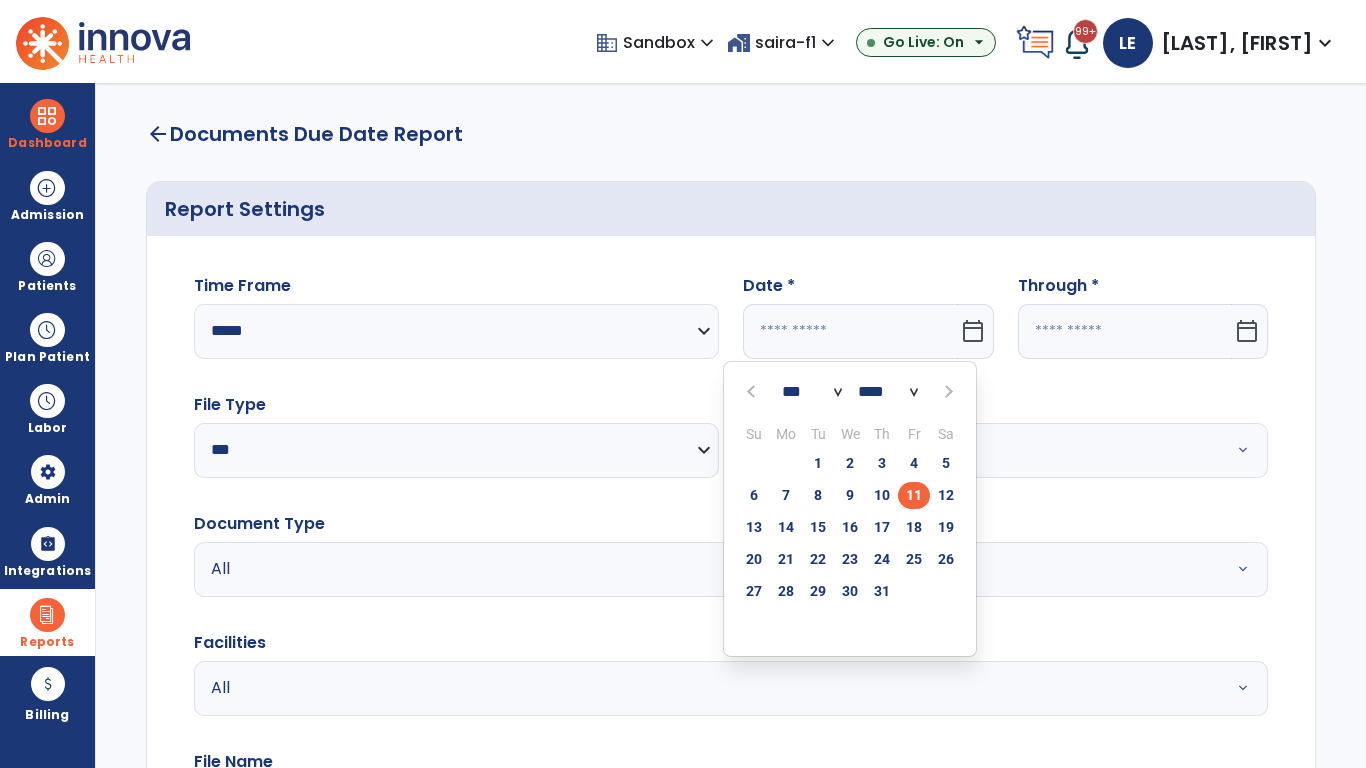 select on "****" 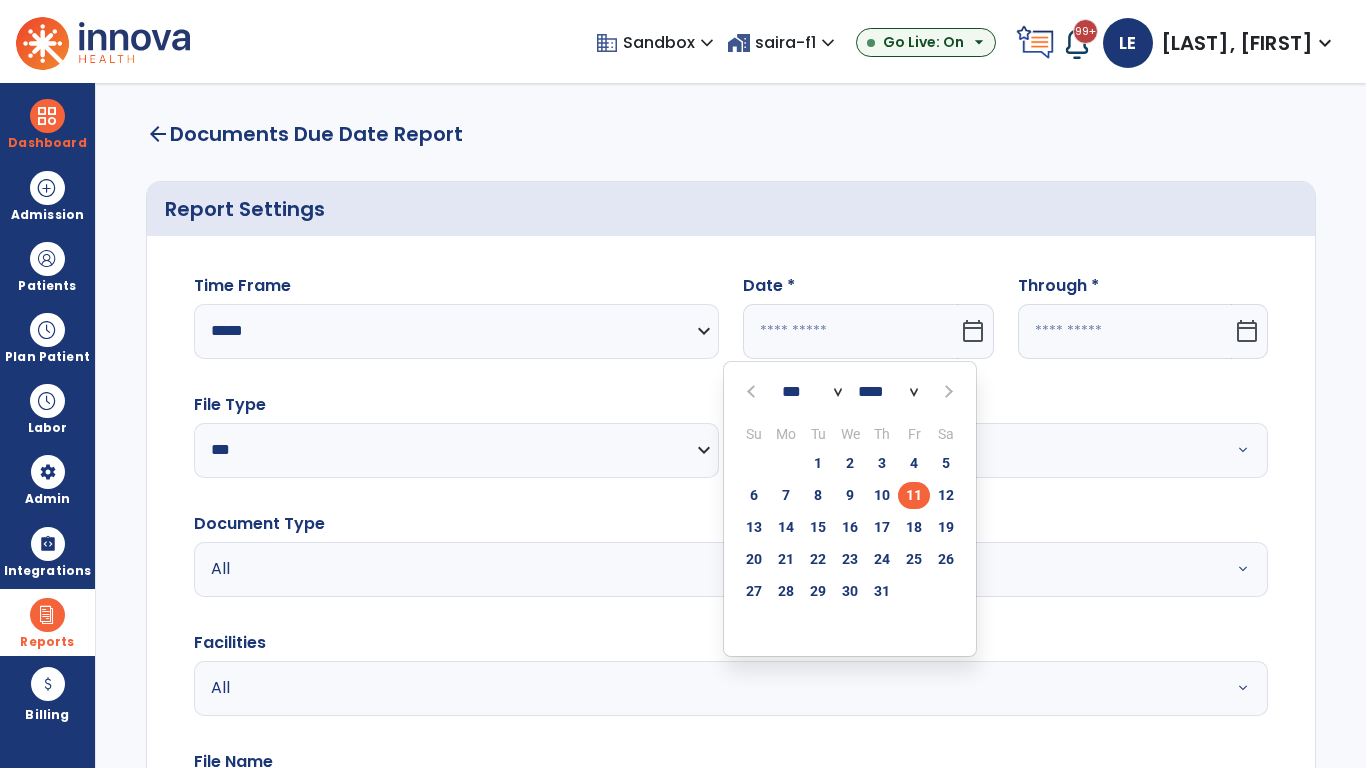 select on "**" 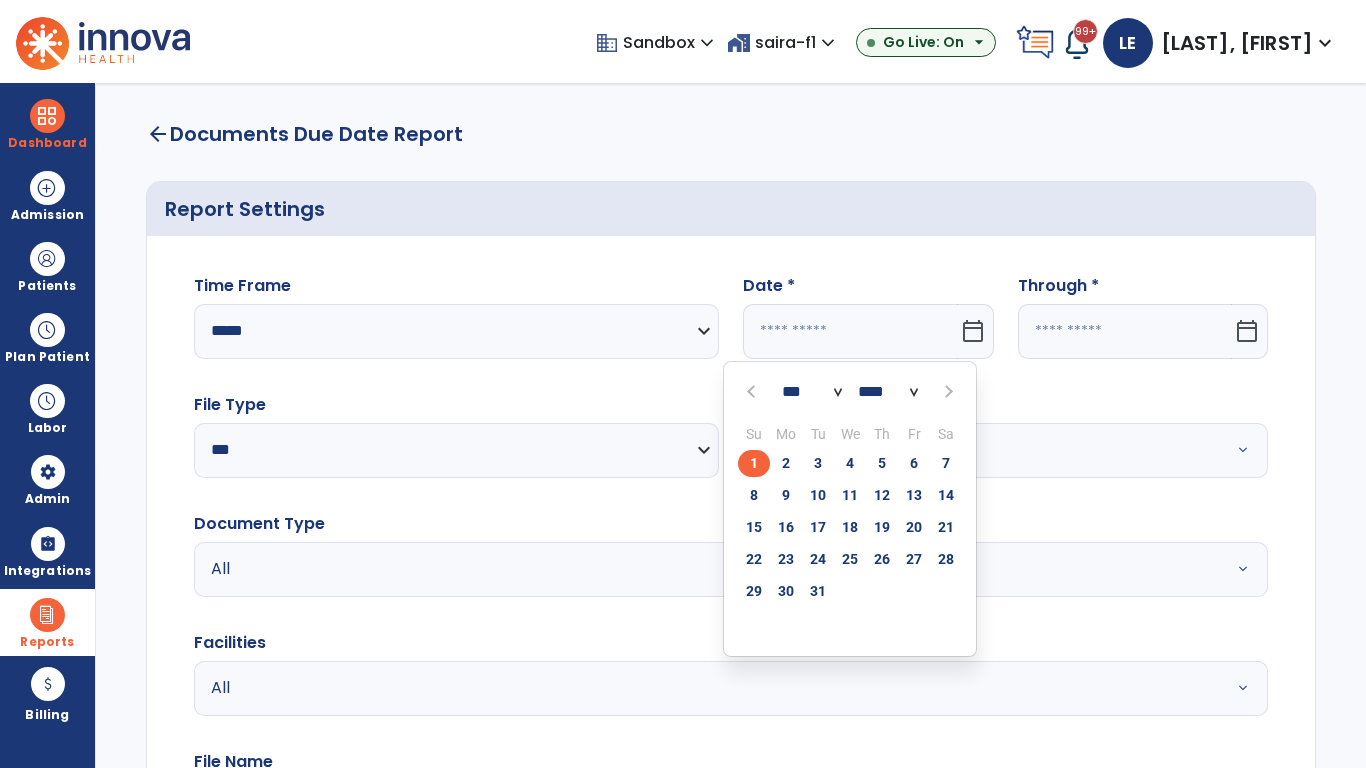 click on "1" 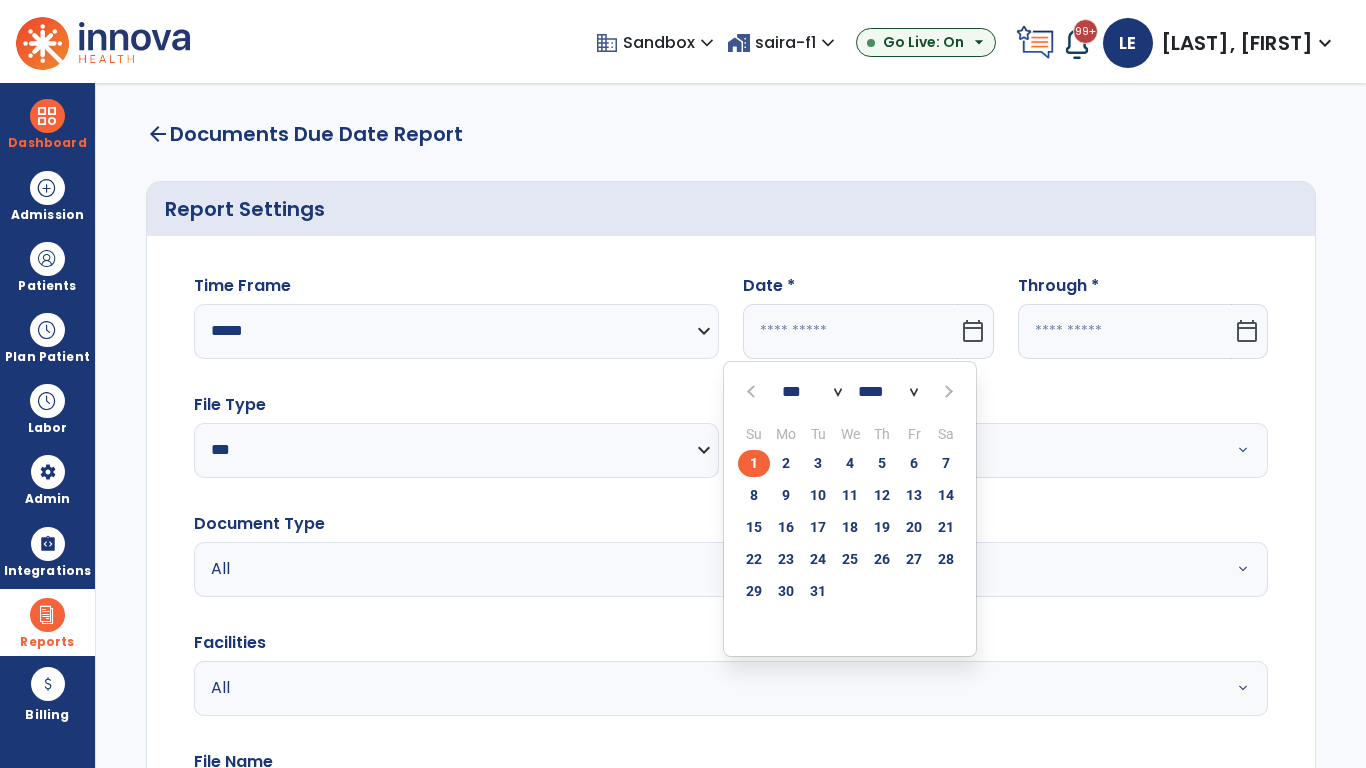 type on "*********" 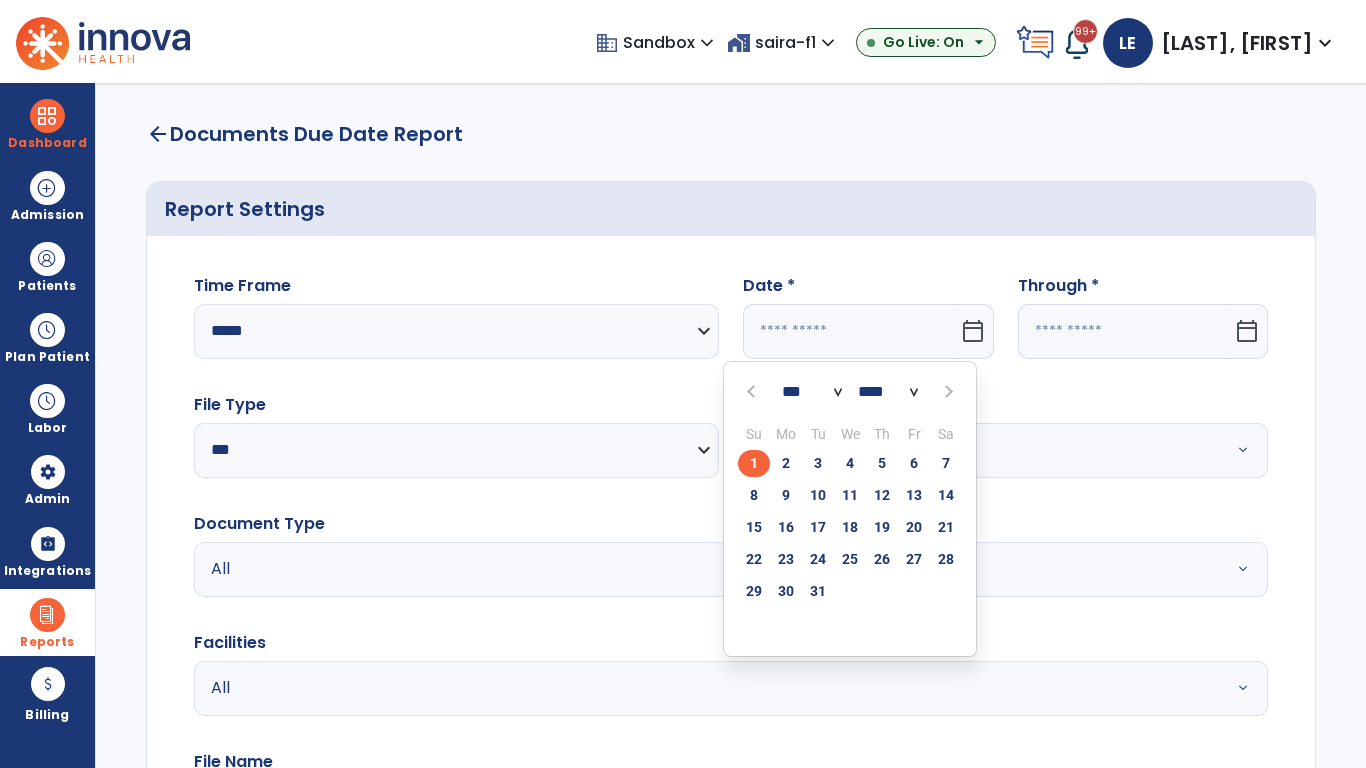 type on "**********" 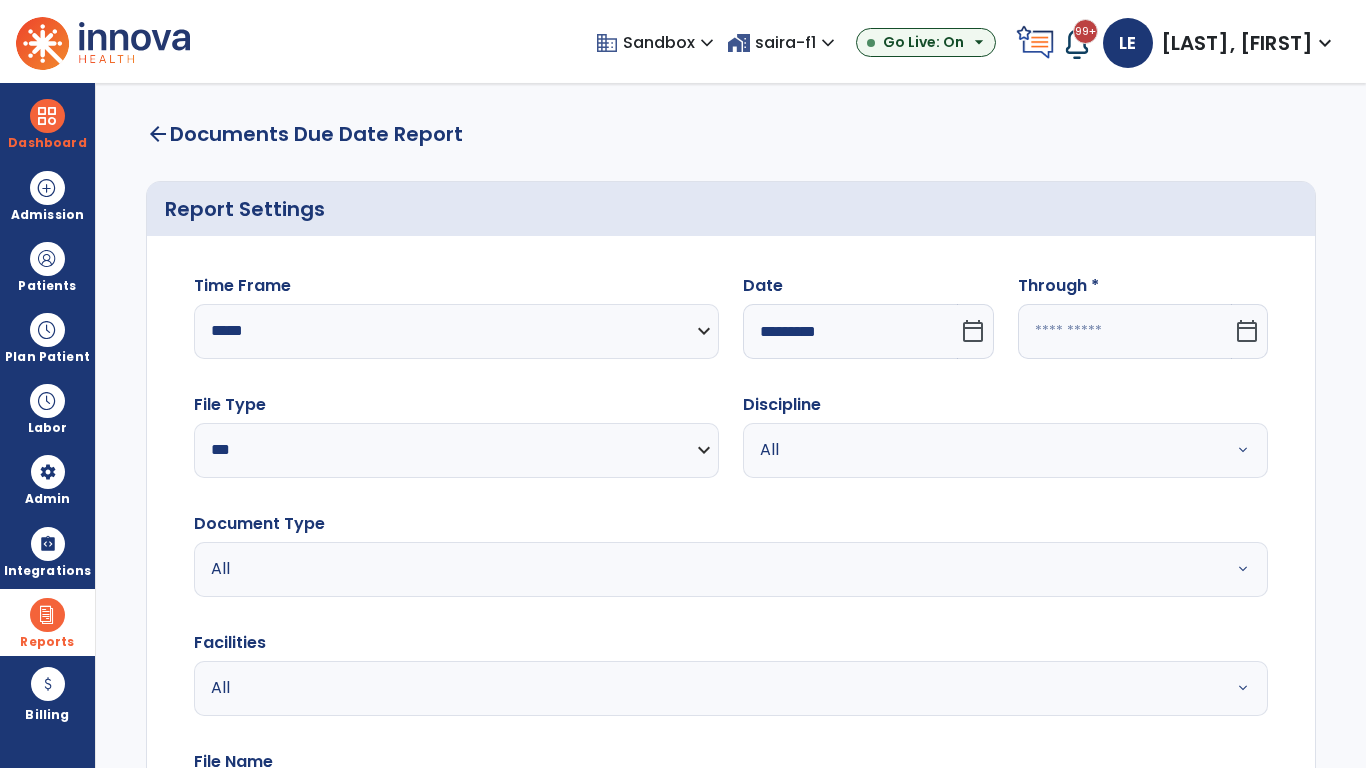 click 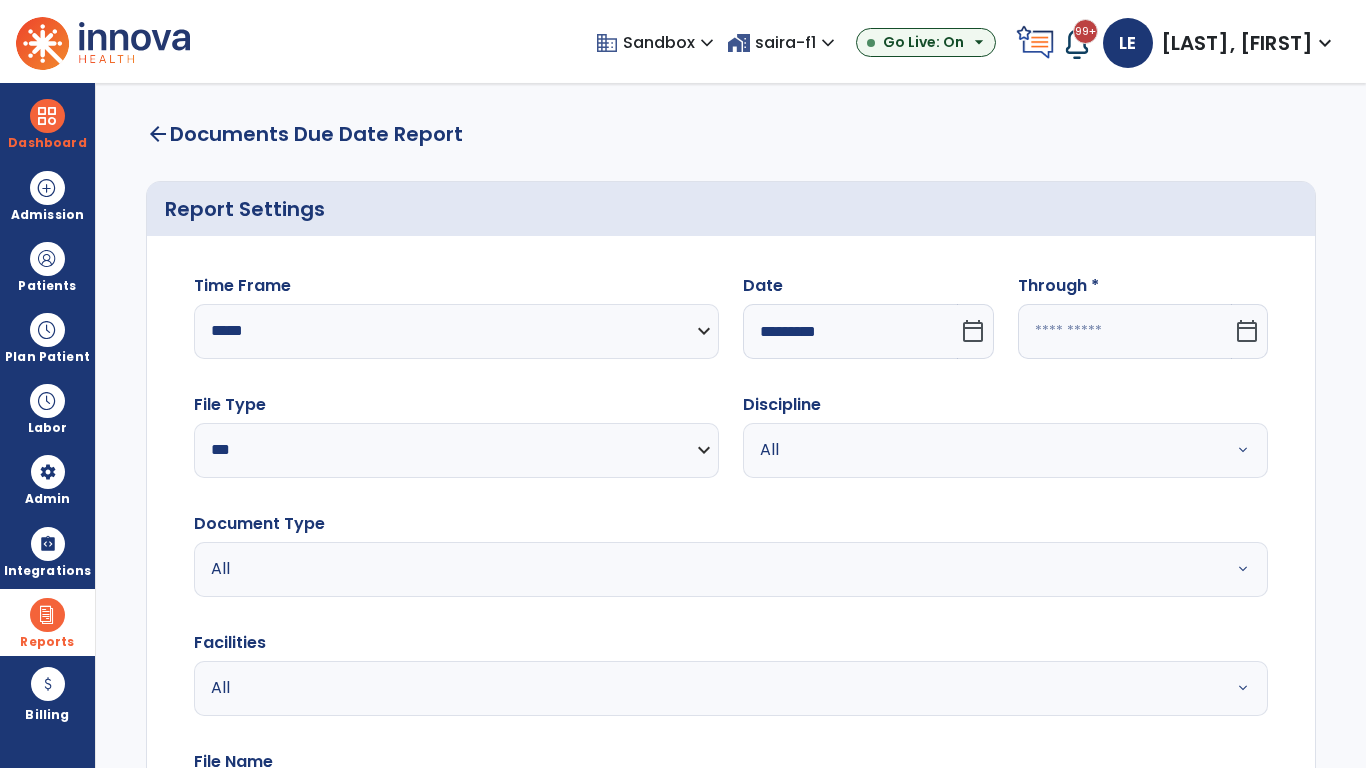 select on "*" 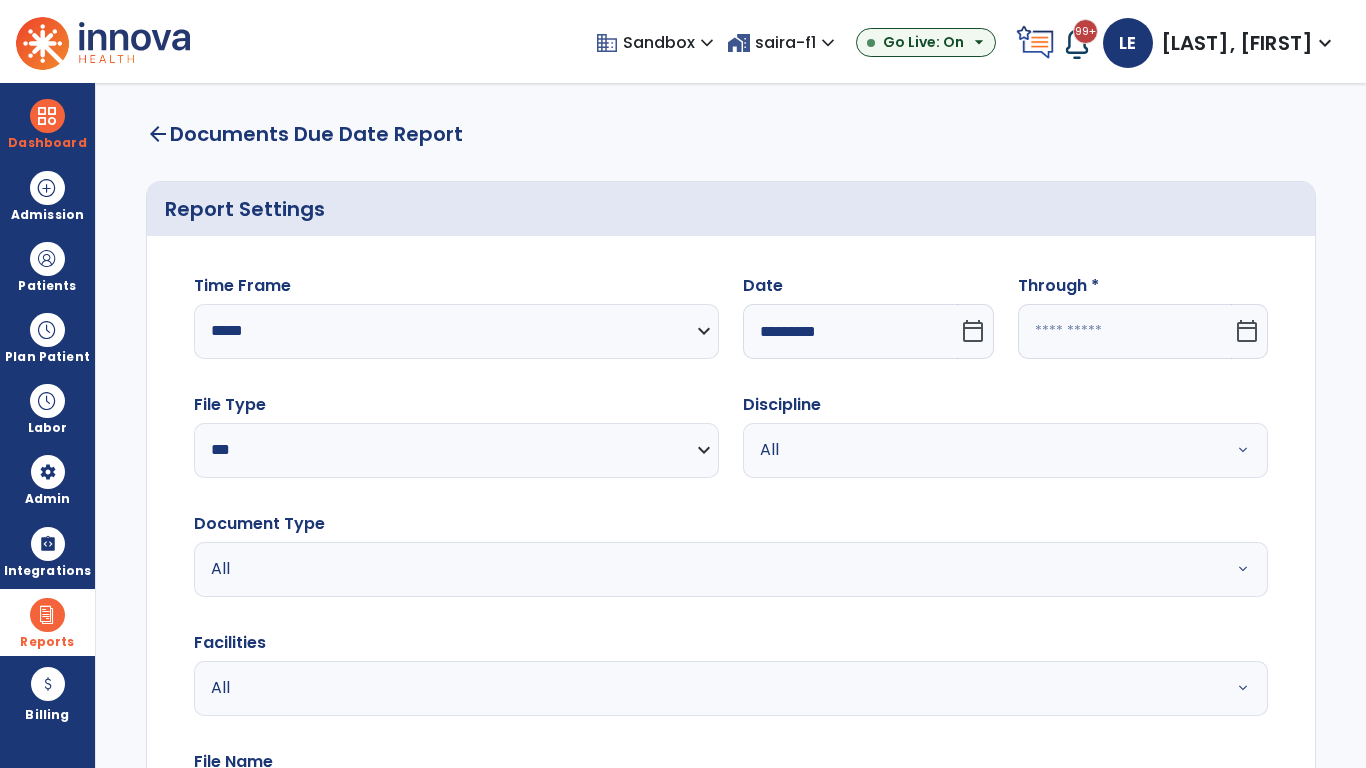select on "****" 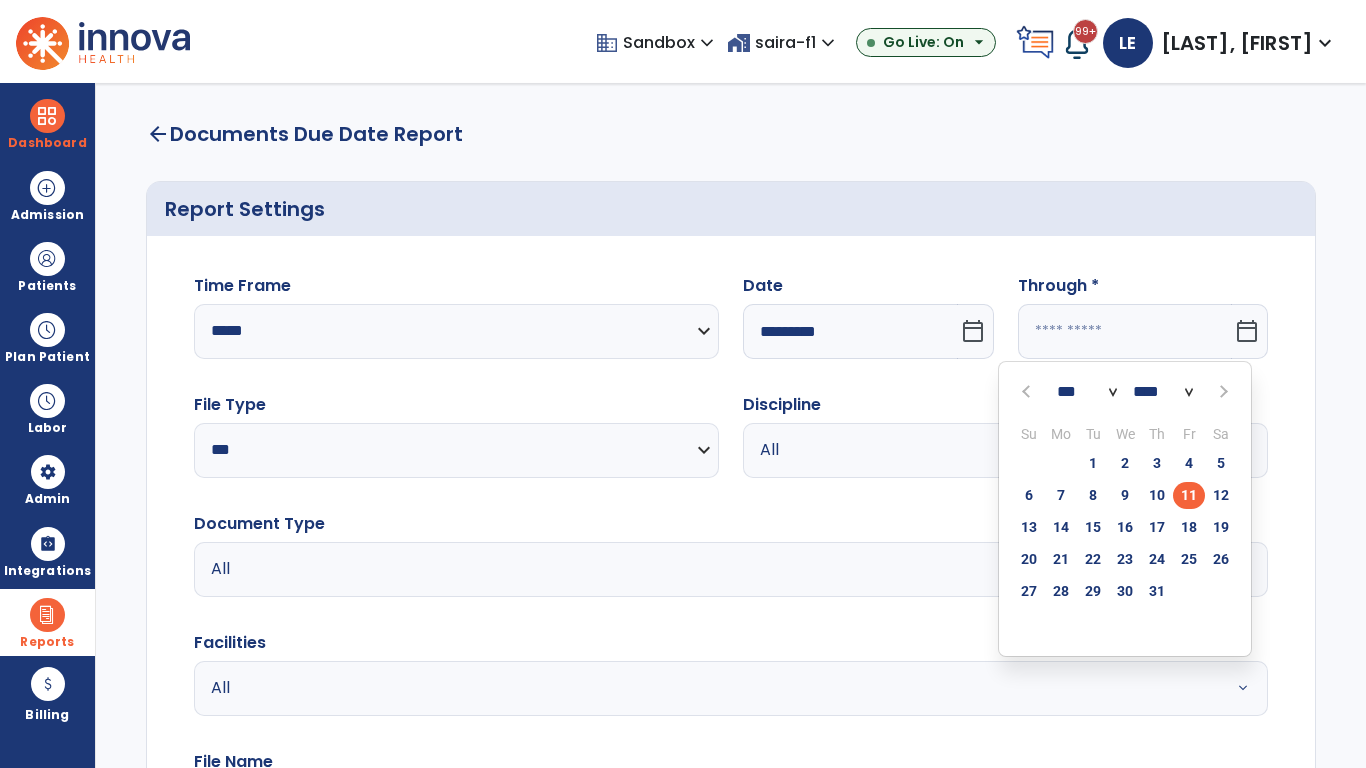 select on "*" 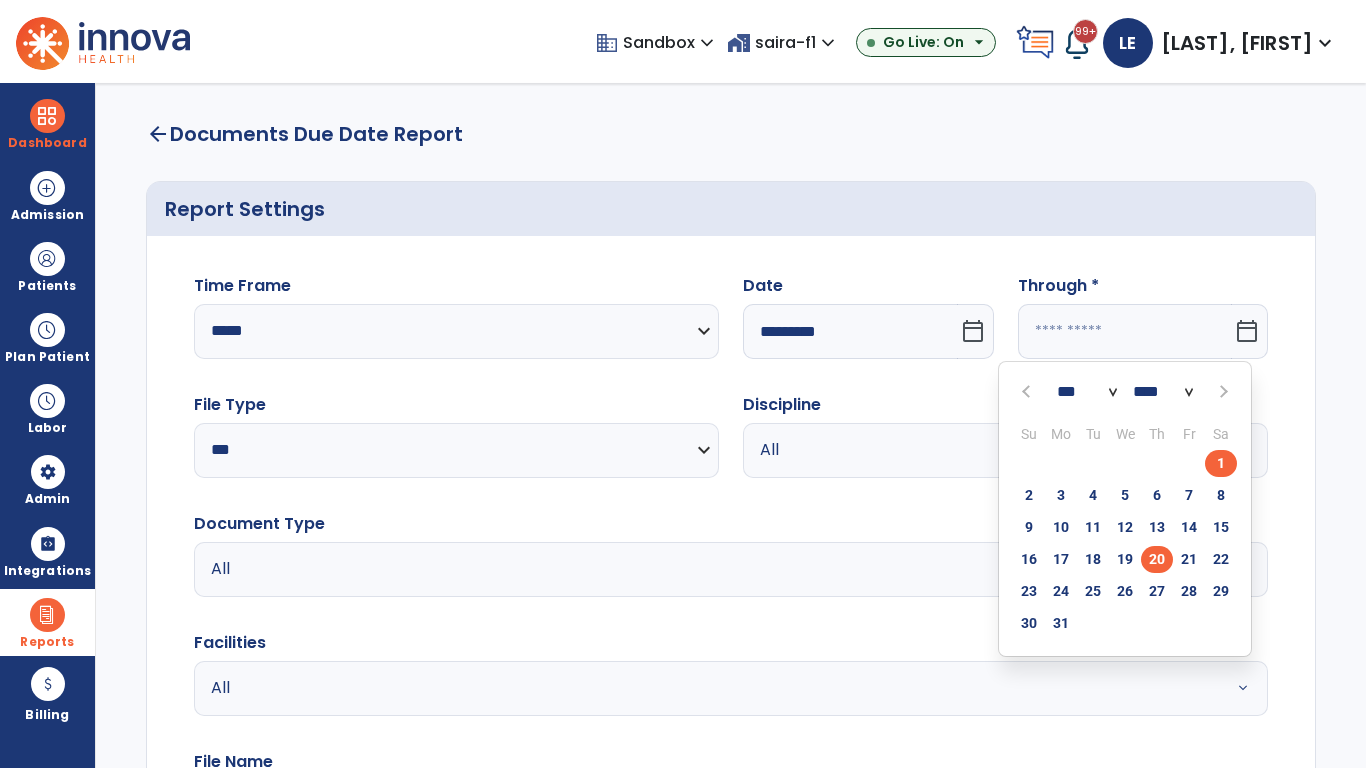click on "20" 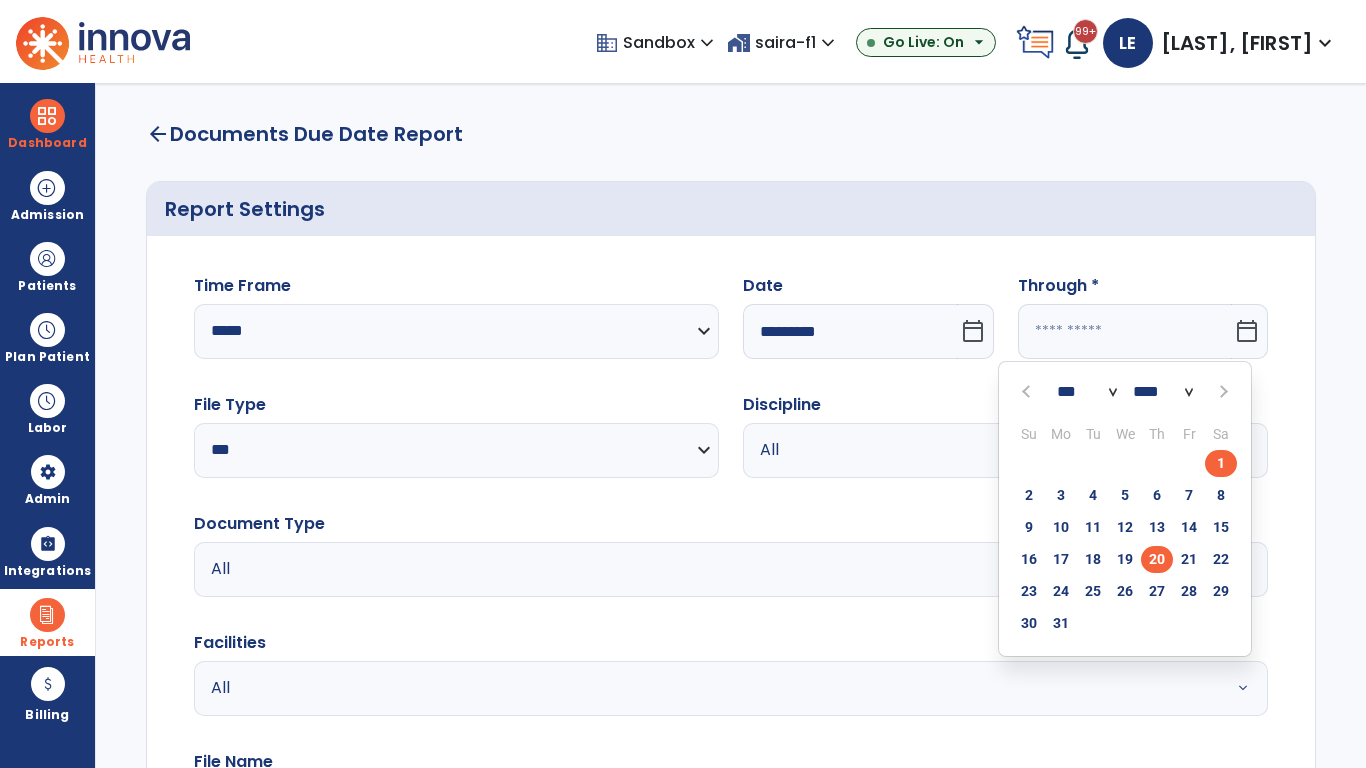 type on "*********" 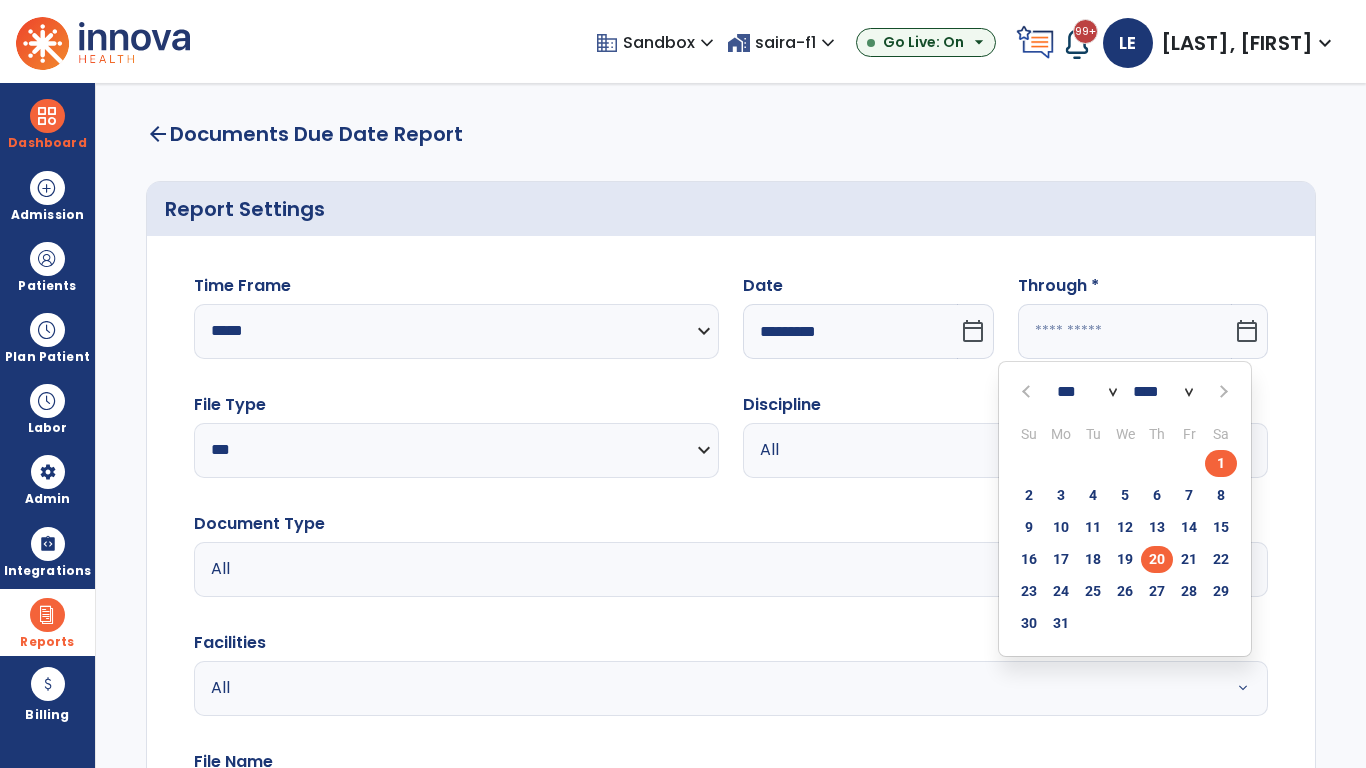 type on "**********" 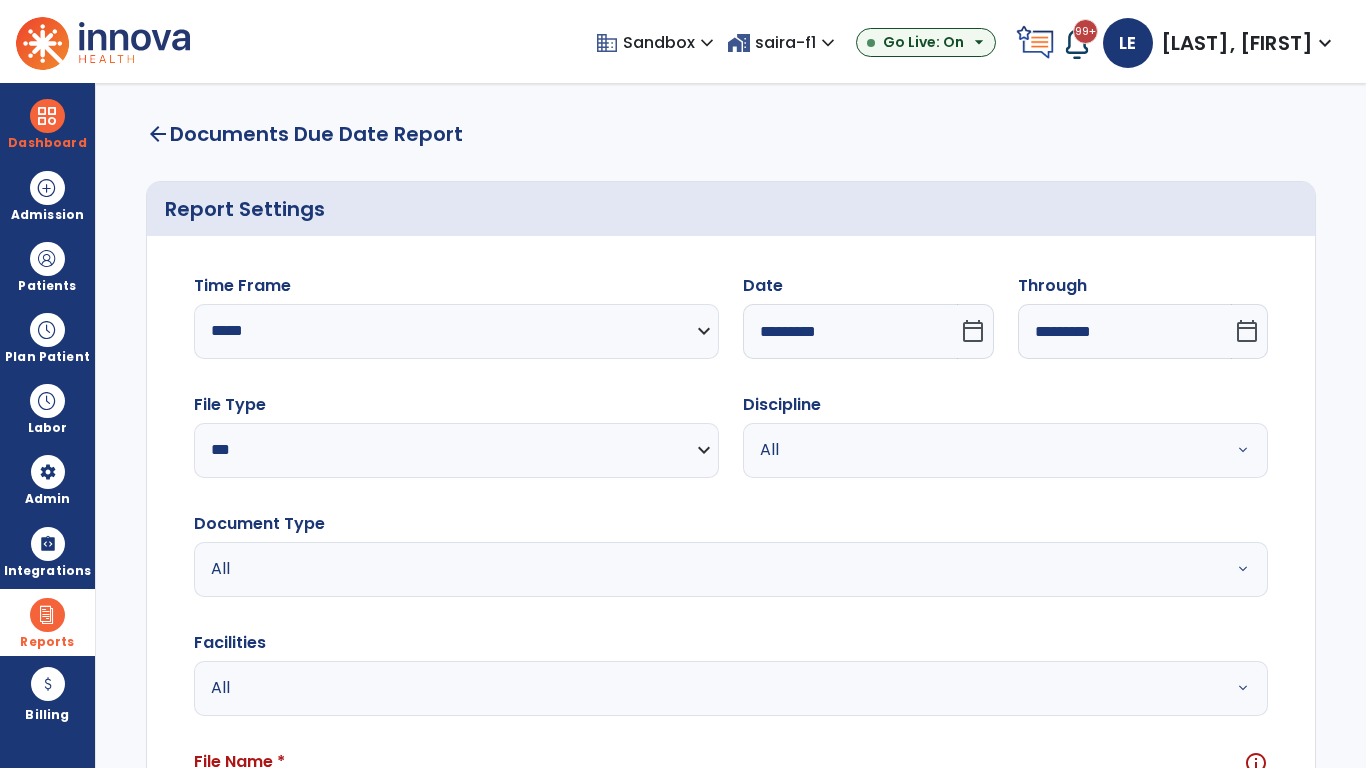 scroll, scrollTop: 51, scrollLeft: 0, axis: vertical 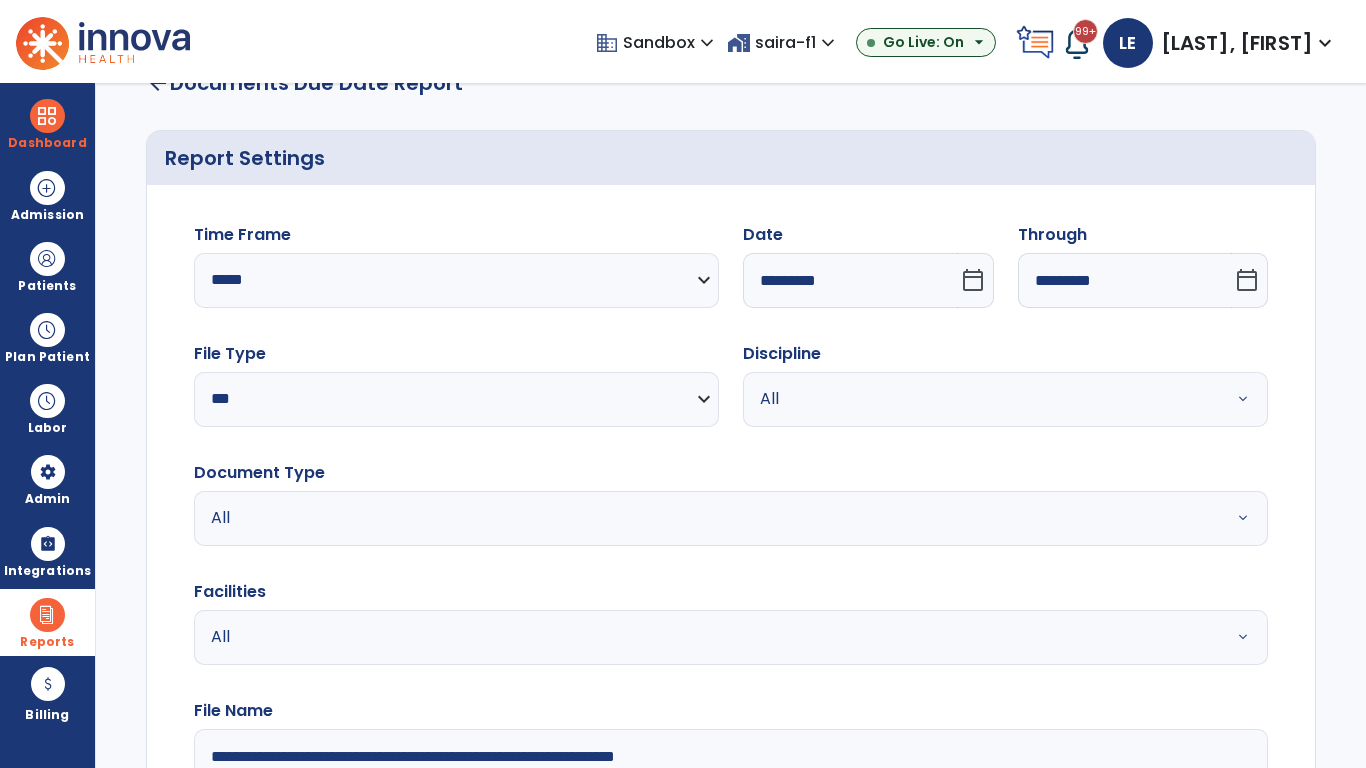 type on "**********" 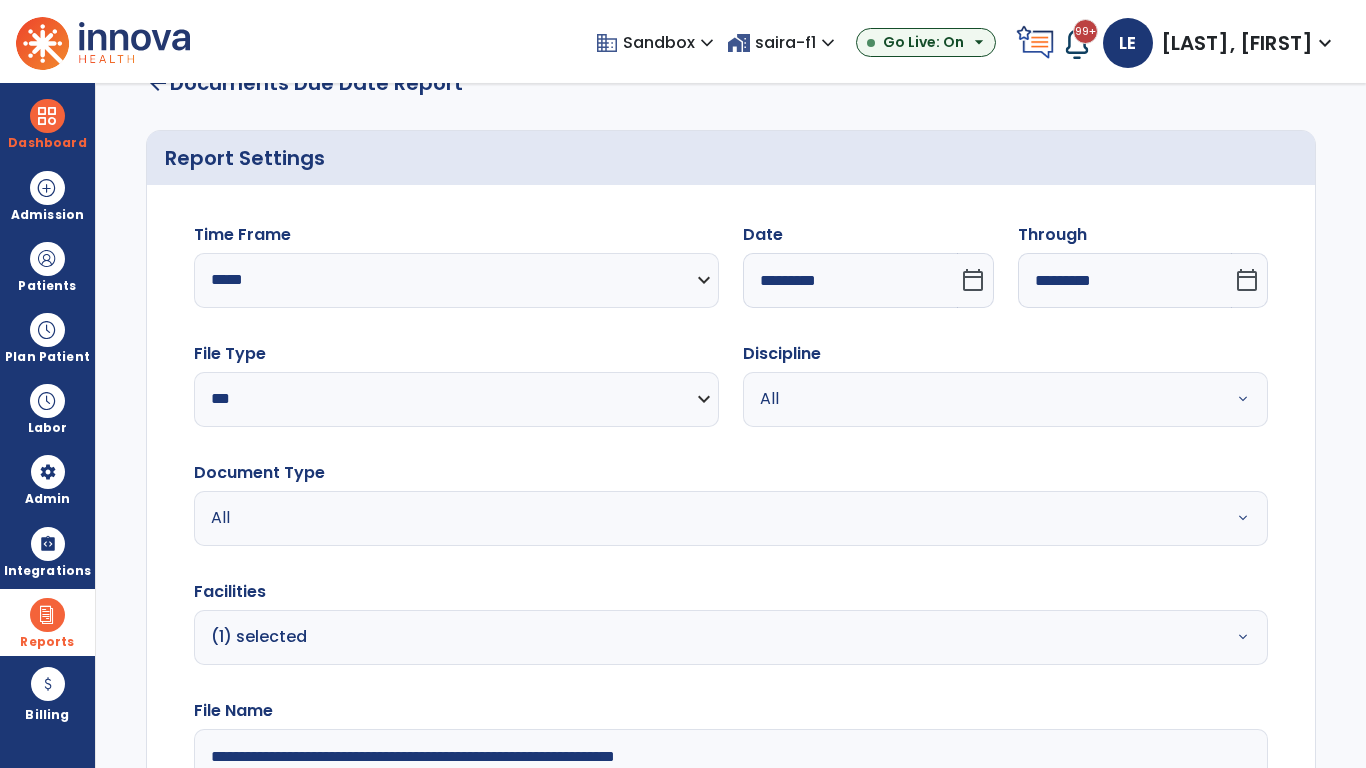 click on "All" at bounding box center (981, 399) 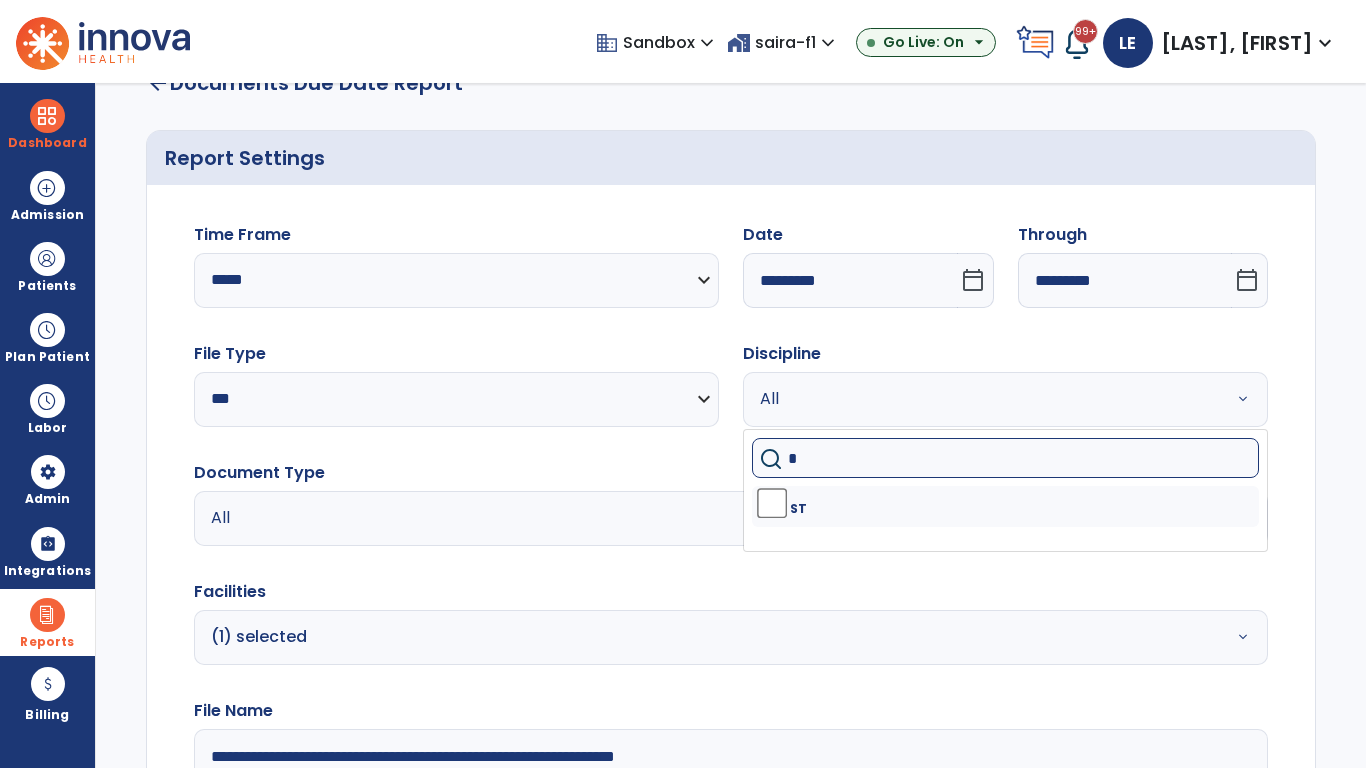 type on "**" 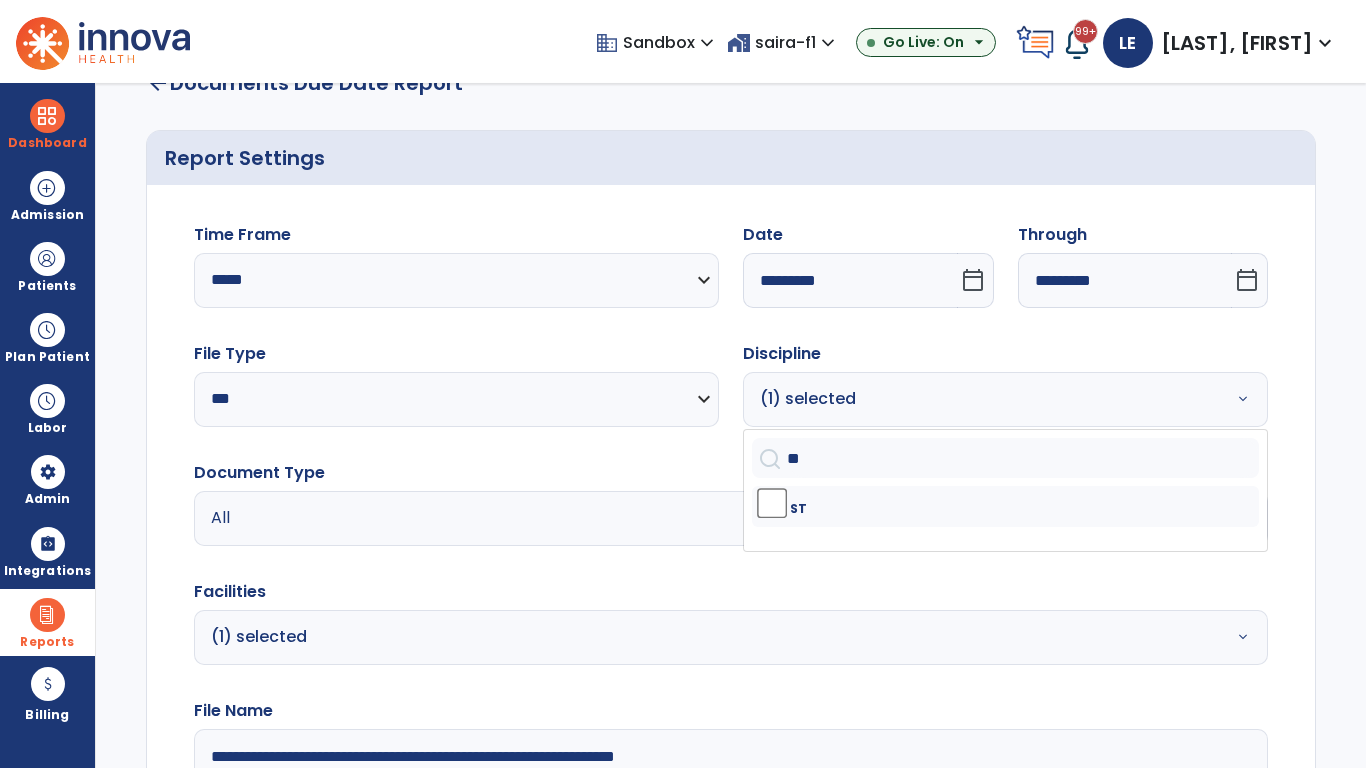 click on "All" at bounding box center [679, 518] 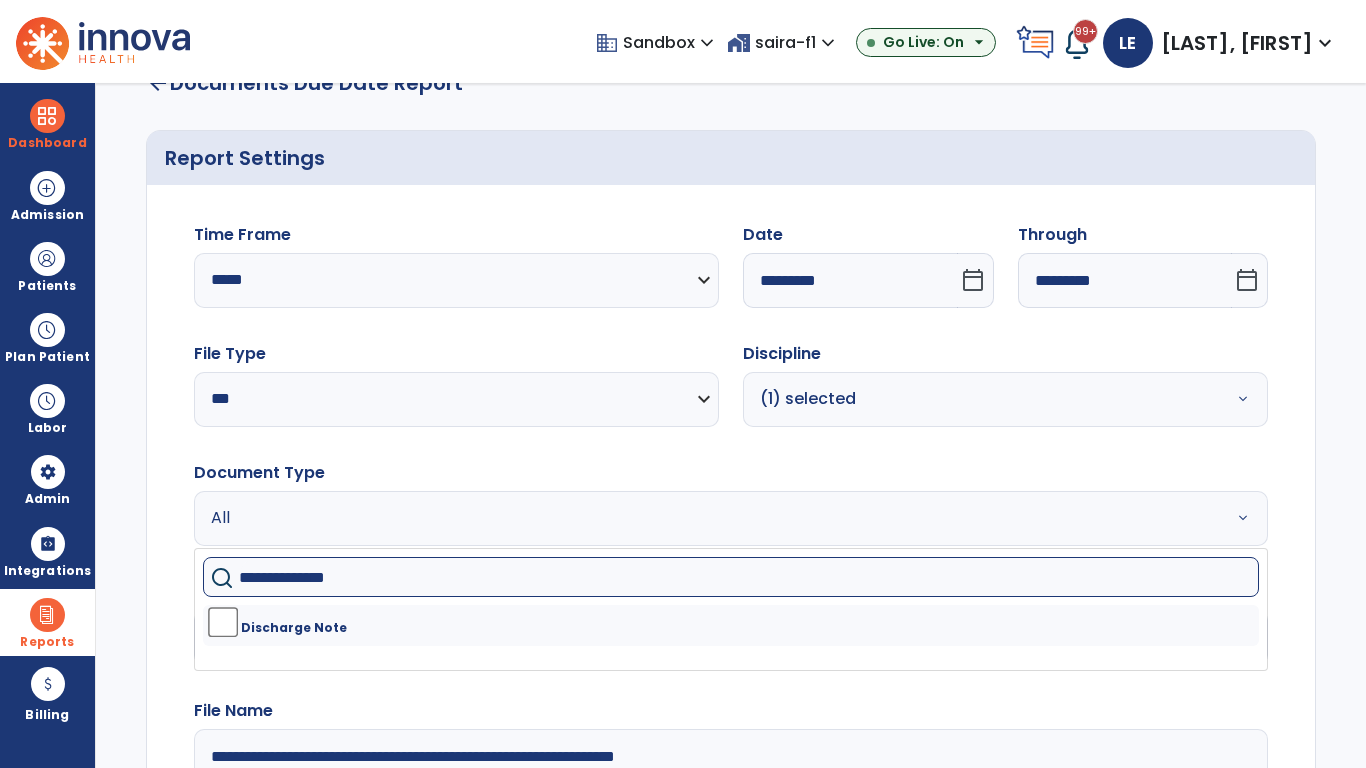 type on "**********" 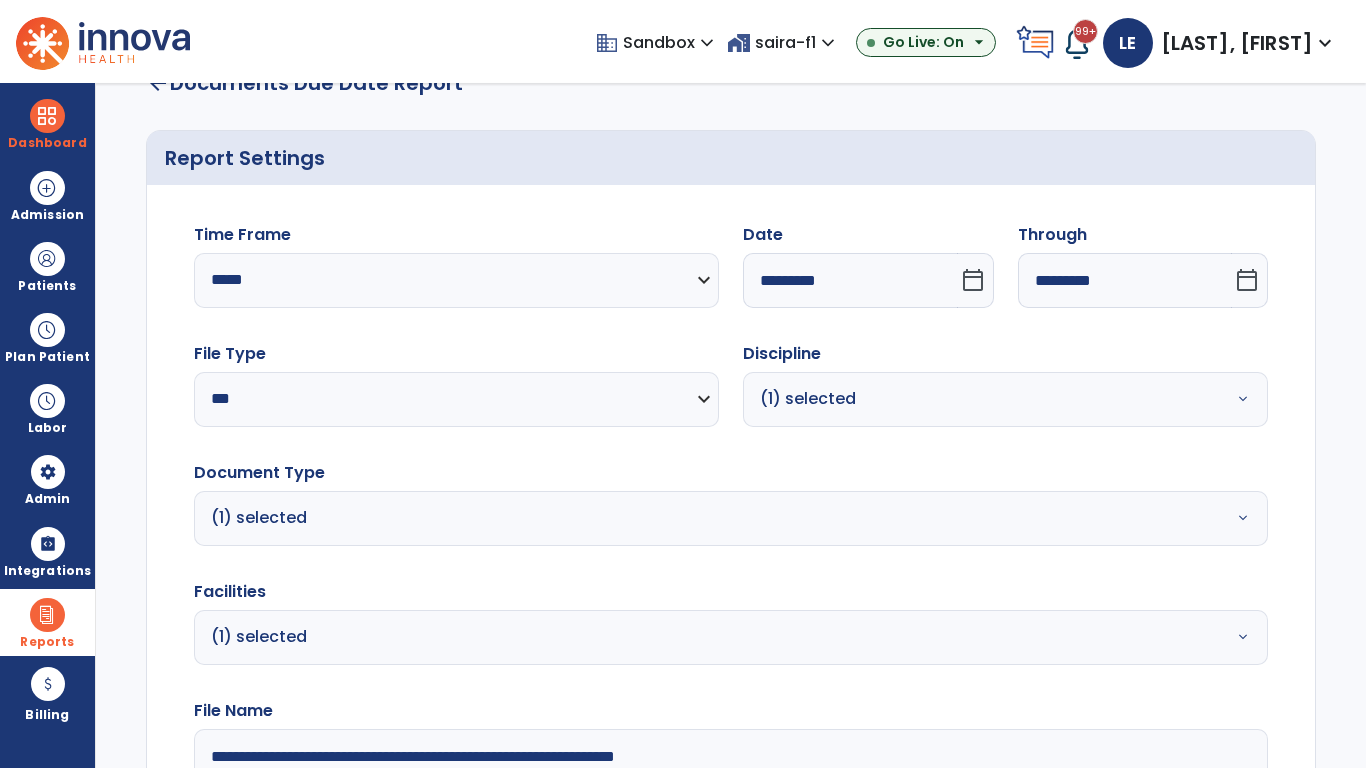click on "Generate Report" 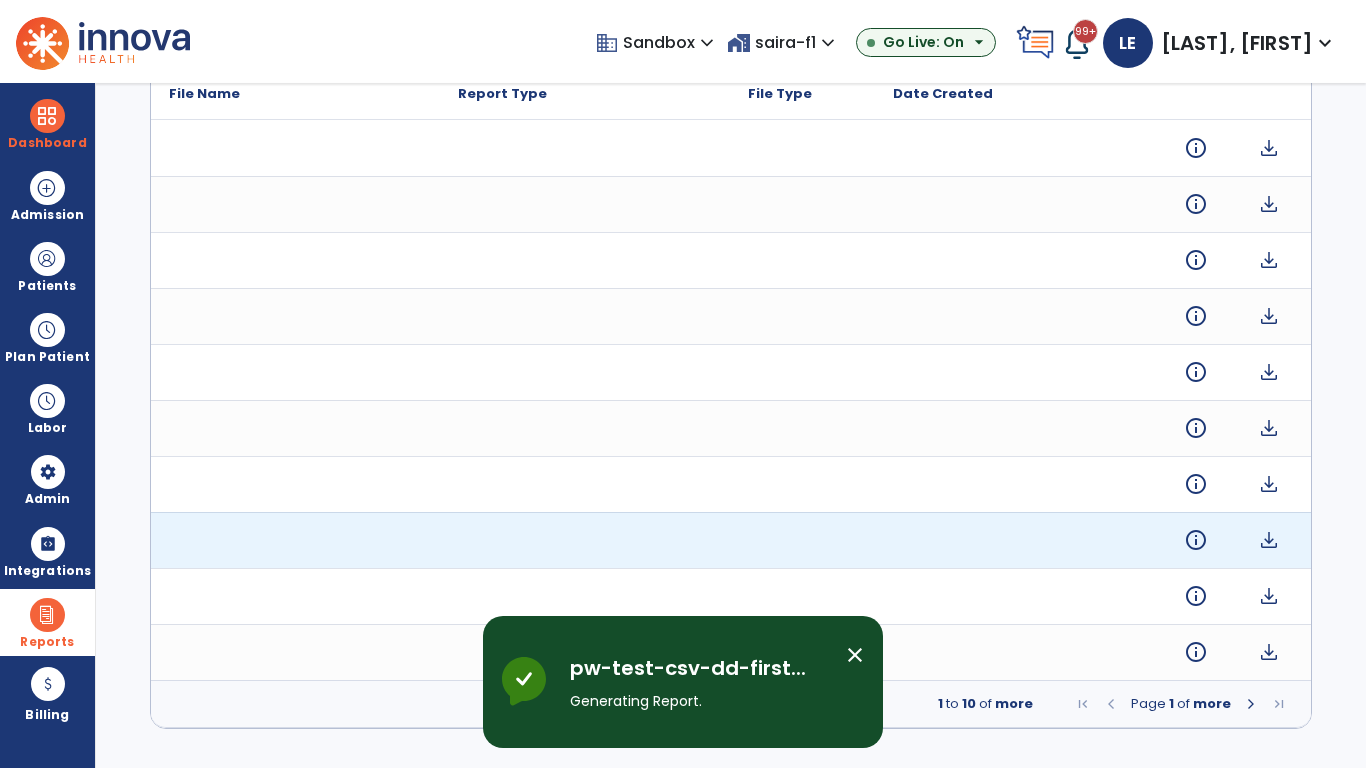 scroll, scrollTop: 0, scrollLeft: 0, axis: both 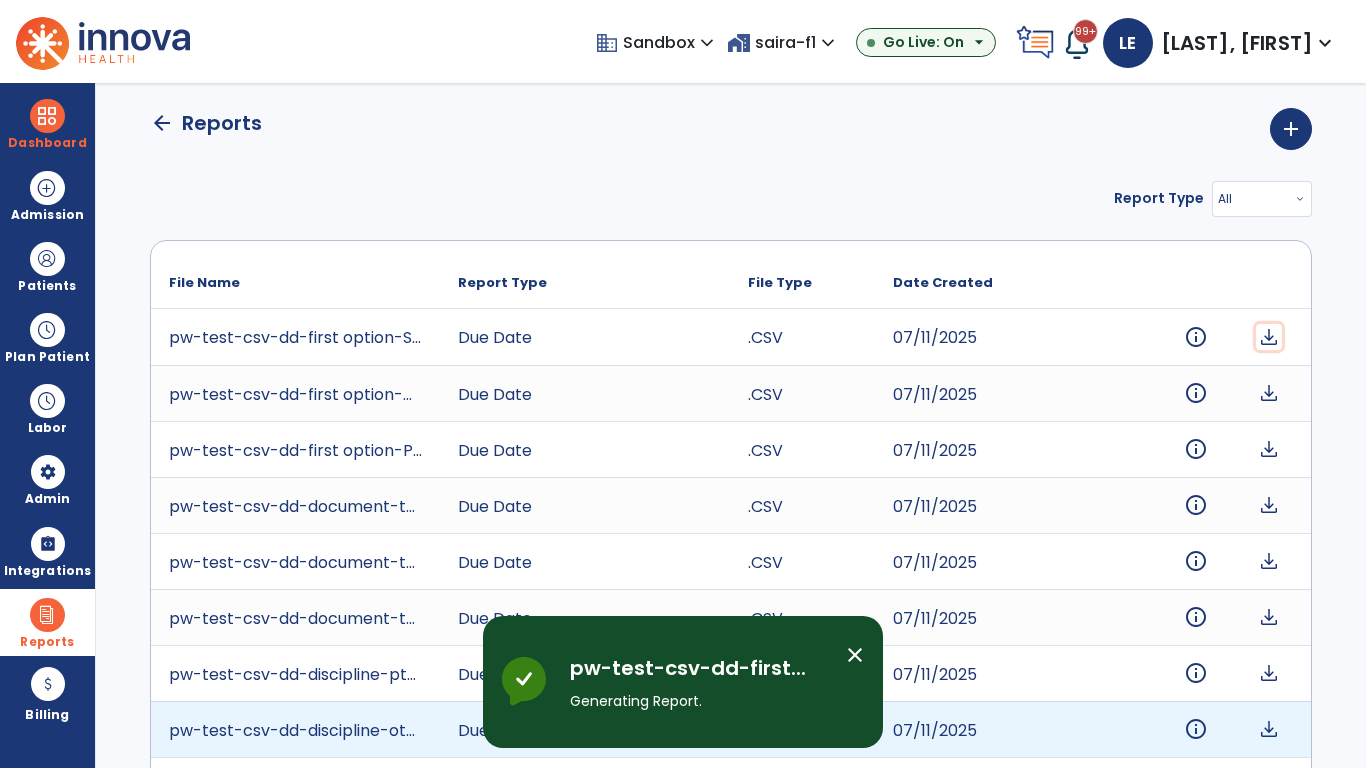 click on "download" 